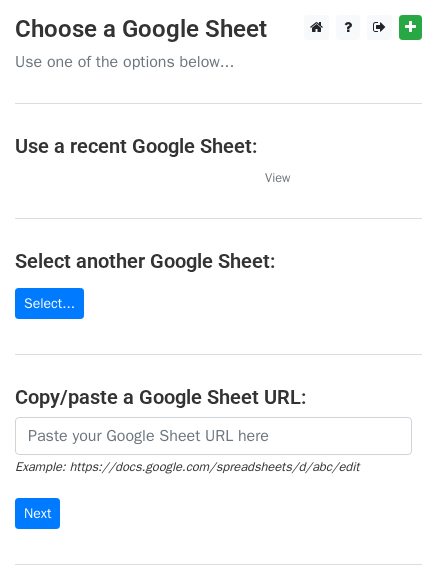 scroll, scrollTop: 0, scrollLeft: 0, axis: both 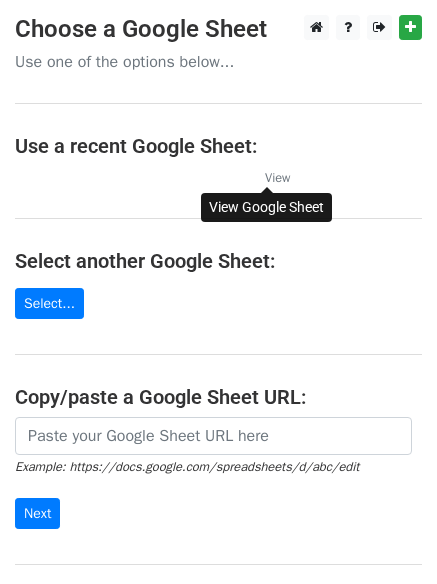 click on "View" at bounding box center (277, 178) 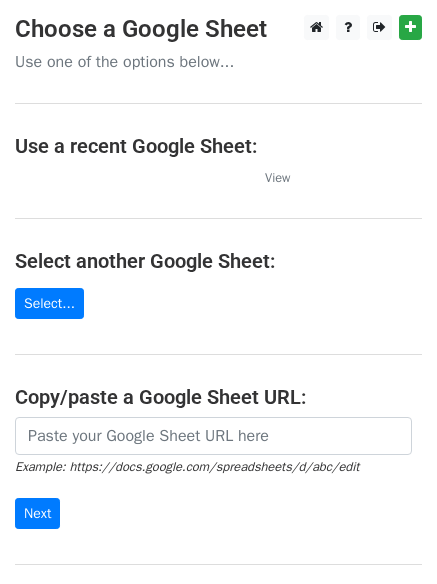 click at bounding box center [130, 177] 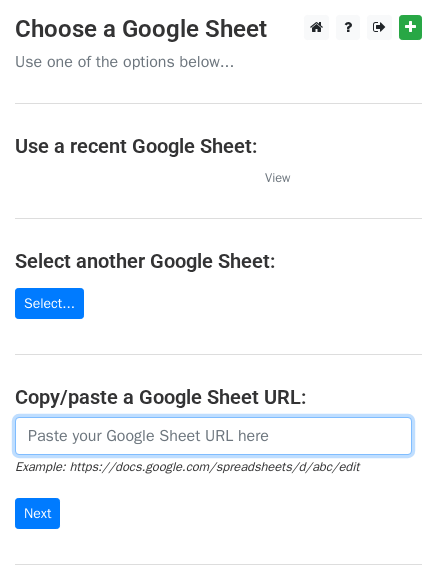 click at bounding box center [213, 436] 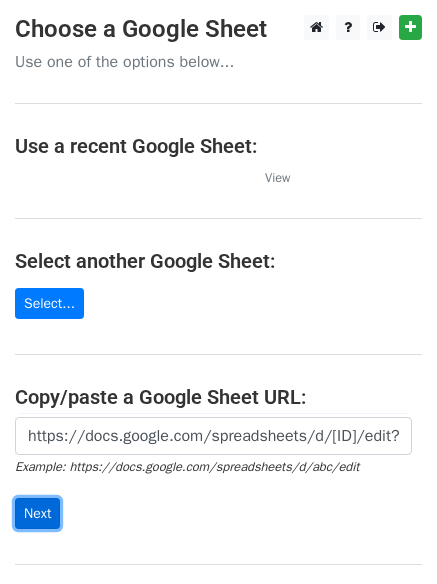 drag, startPoint x: 42, startPoint y: 513, endPoint x: 56, endPoint y: 525, distance: 18.439089 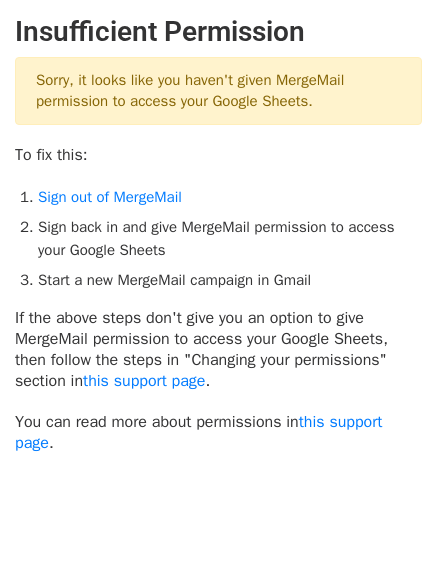 scroll, scrollTop: 0, scrollLeft: 0, axis: both 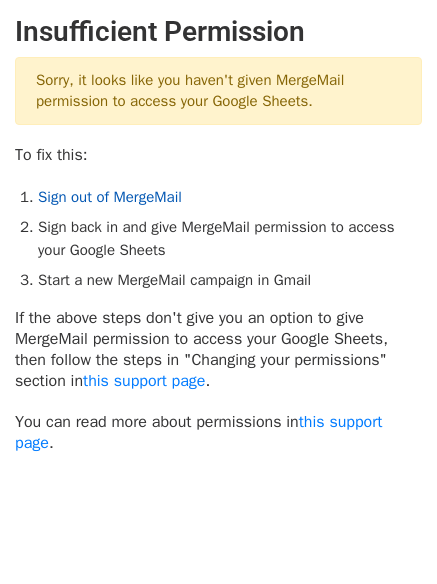 click on "Sign out of MergeMail" at bounding box center [110, 197] 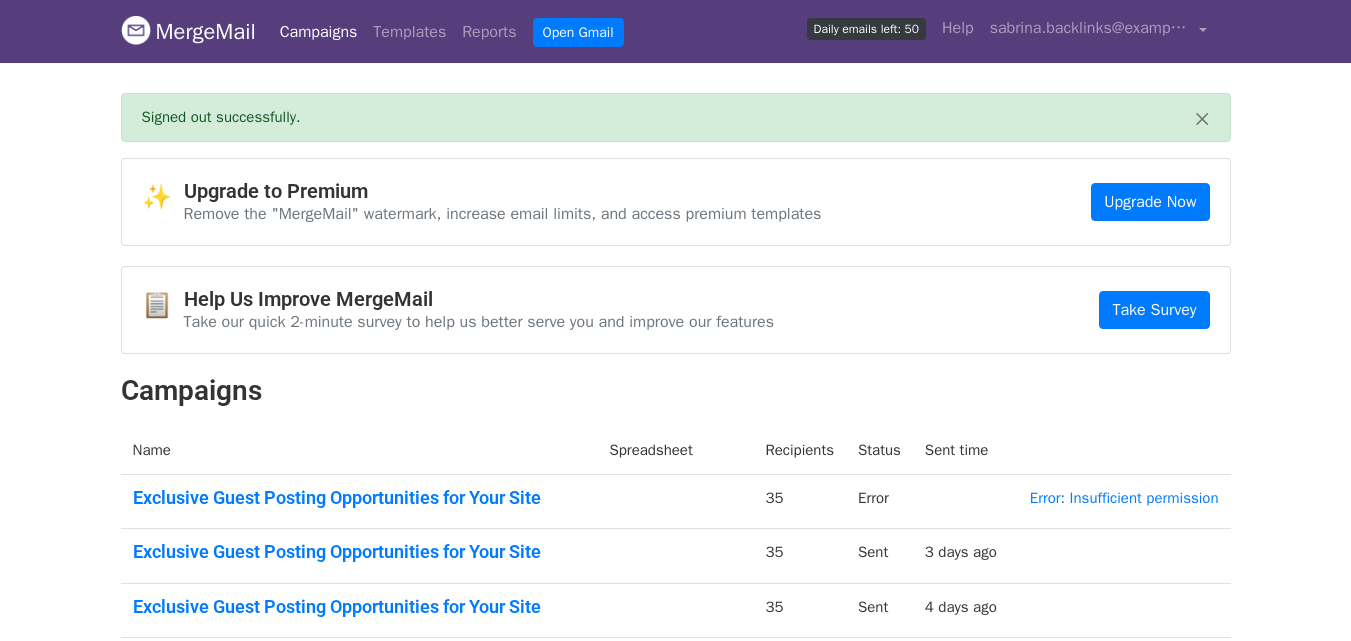 scroll, scrollTop: 0, scrollLeft: 0, axis: both 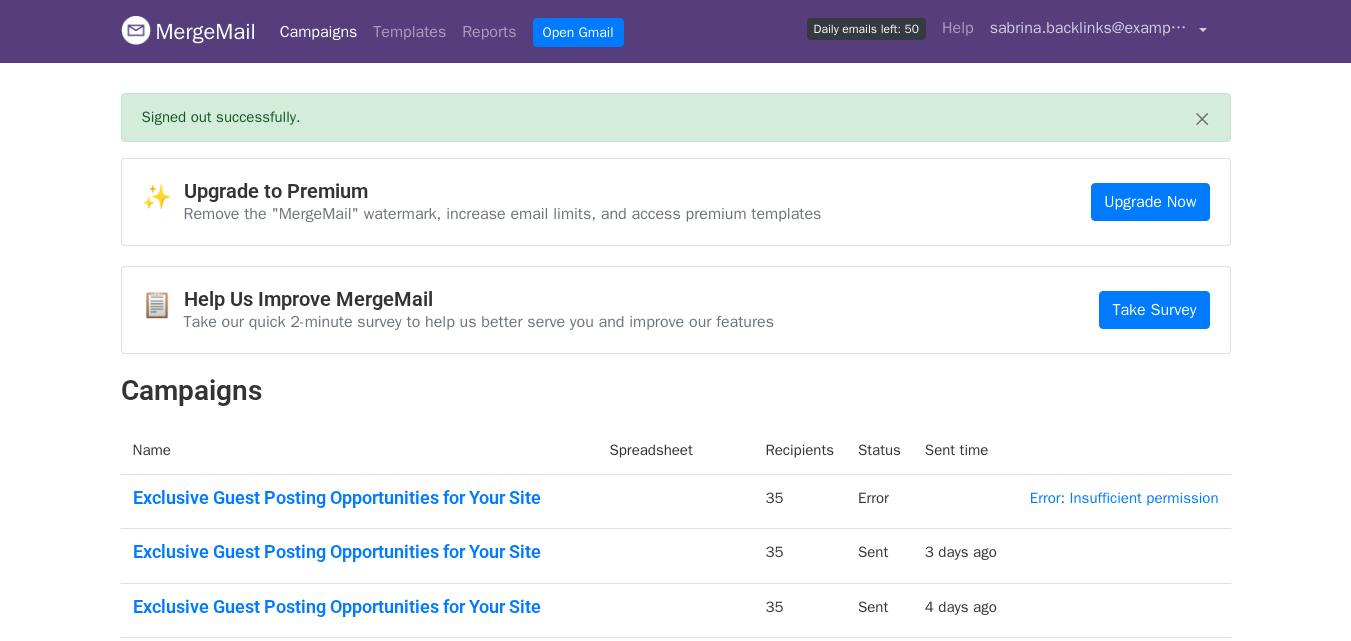 click on "sabrina.backlinks@gmail.com" at bounding box center [1090, 28] 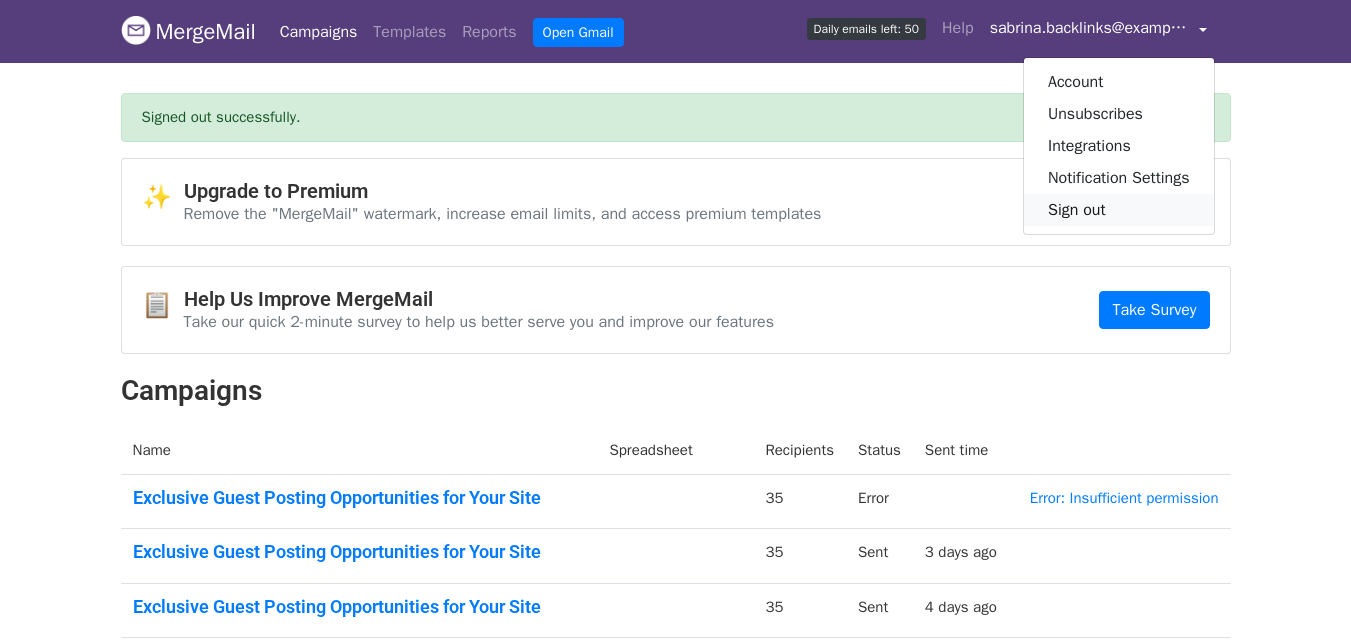 drag, startPoint x: 1088, startPoint y: 205, endPoint x: 1085, endPoint y: 215, distance: 10.440307 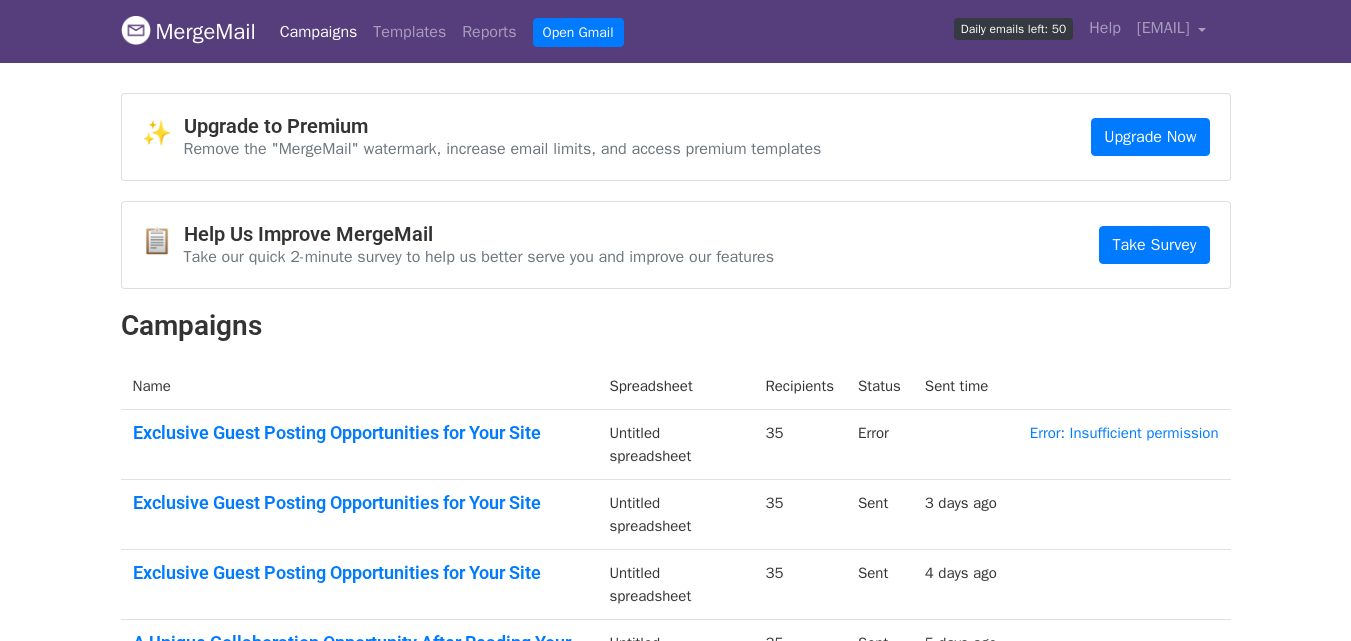 scroll, scrollTop: 0, scrollLeft: 0, axis: both 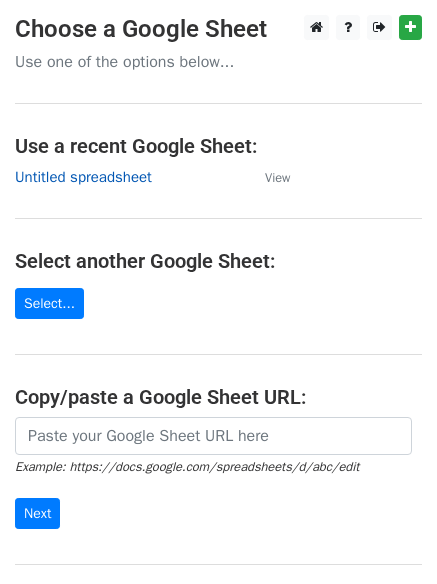 click on "Untitled spreadsheet" at bounding box center [83, 177] 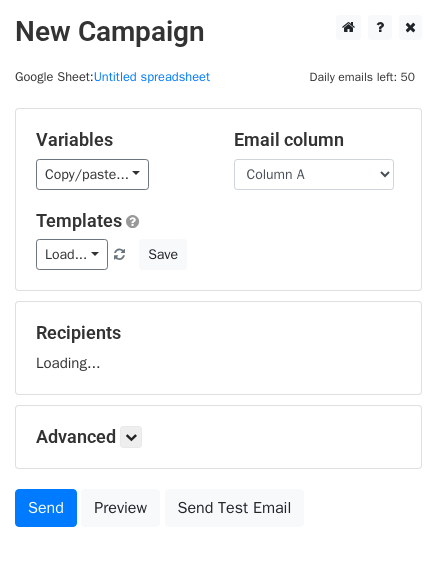 scroll, scrollTop: 0, scrollLeft: 0, axis: both 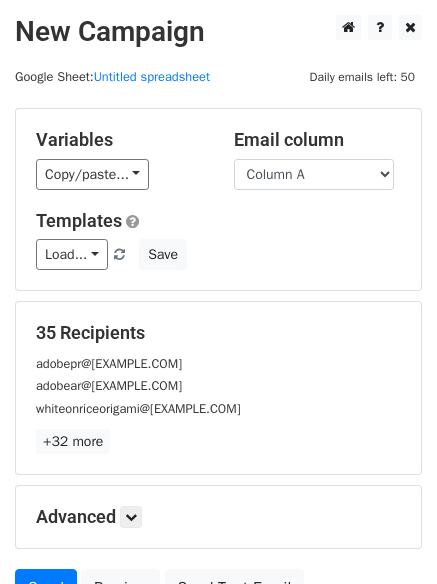 click on "Load...
No templates saved
Save" at bounding box center (218, 254) 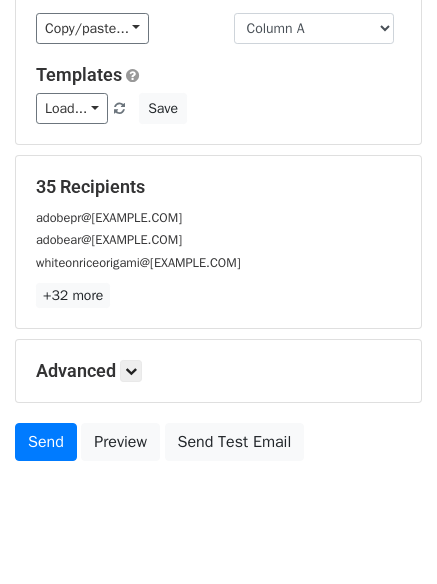 scroll, scrollTop: 193, scrollLeft: 0, axis: vertical 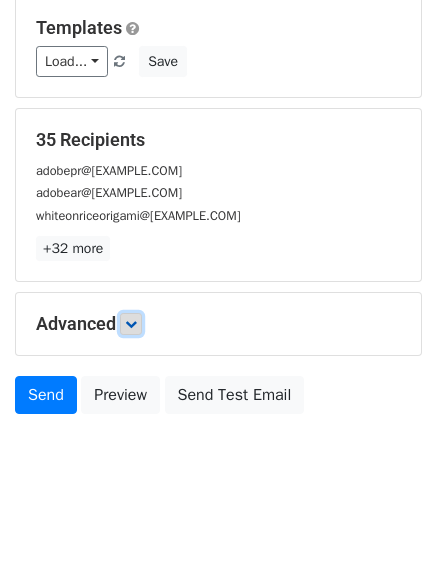 click at bounding box center [131, 324] 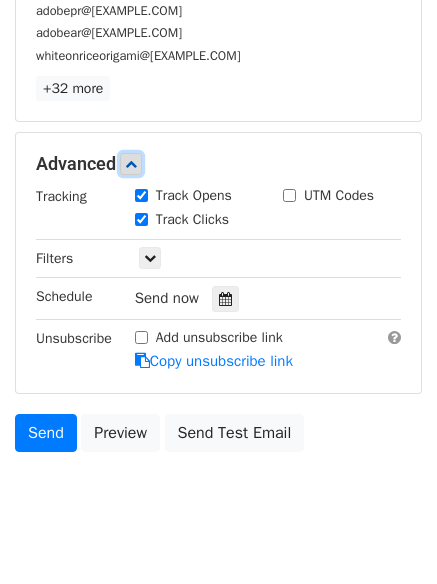 scroll, scrollTop: 389, scrollLeft: 0, axis: vertical 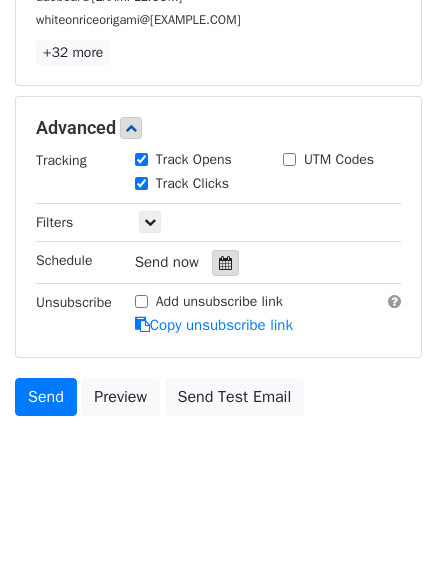 click at bounding box center [225, 263] 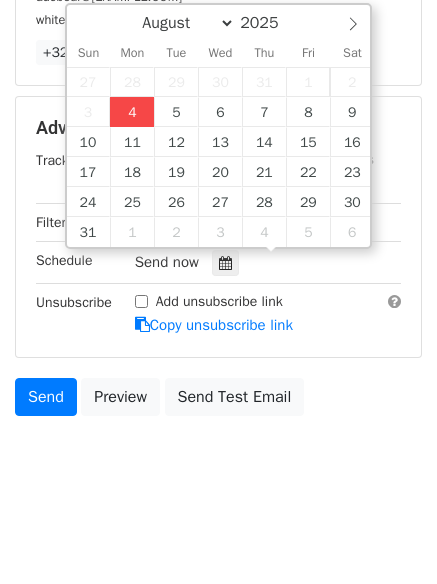 type on "2025-08-04 14:31" 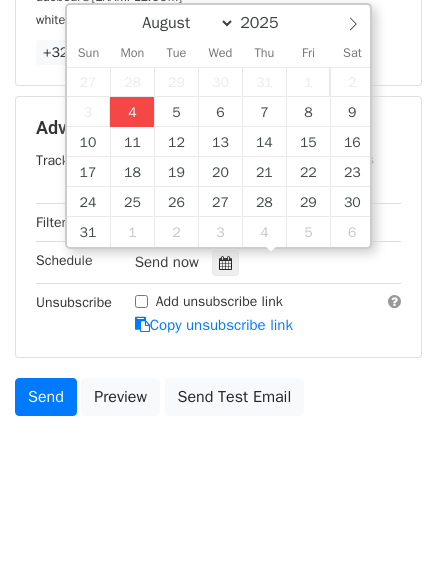 type on "02" 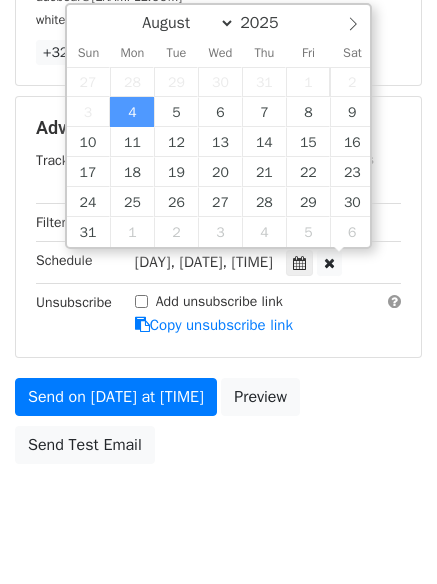 scroll, scrollTop: 1, scrollLeft: 0, axis: vertical 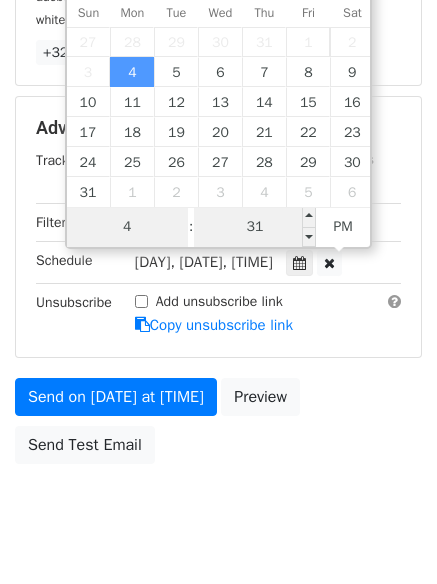 type on "4" 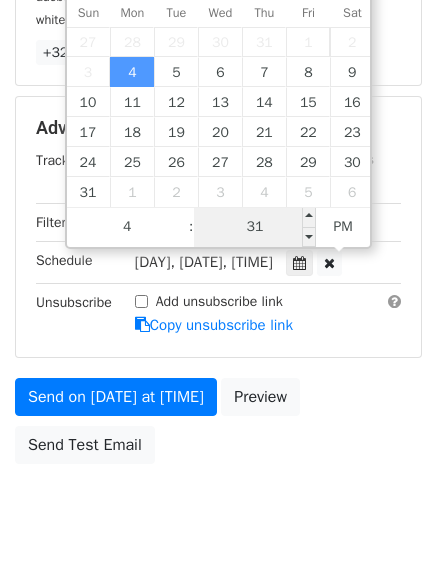 type on "2025-08-04 16:31" 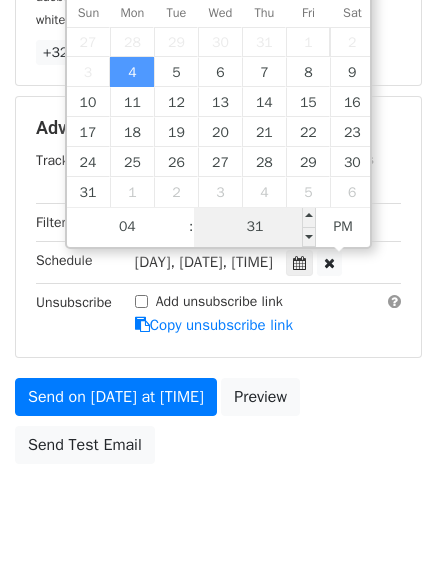 click on "31" at bounding box center [255, 227] 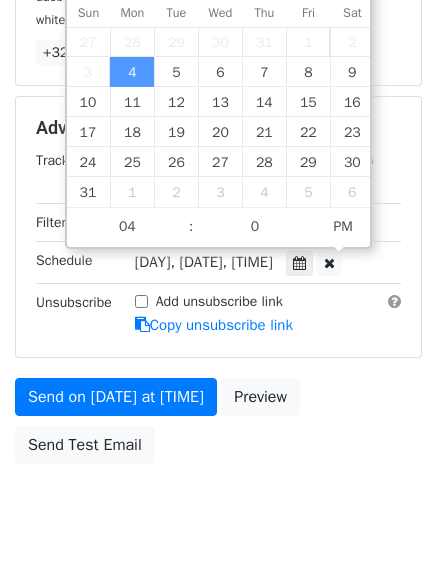 type on "2025-08-04 16:00" 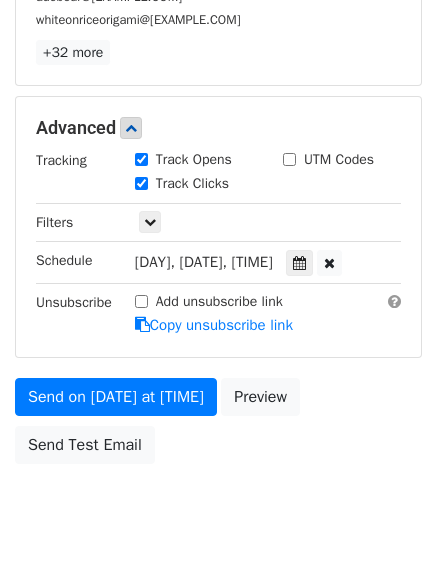 click on "New Campaign
Daily emails left: 50
Google Sheet:
Untitled spreadsheet
Variables
Copy/paste...
{{Column A}}
{{Column B}}
{{Column C}}
Email column
Column A
Column B
Column C
Templates
Load...
No templates saved
Save
35 Recipients
adobepr@adobe.com
adobear@adobe.com
whiteonriceorigami@gmail.com
+32 more
35 Recipients
×
adobepr@adobe.com
adobear@adobe.com
whiteonriceorigami@gmail.com
drhauser@peakveterinaryconsulting.com
info@orlando-politics.com
info@avenupartners.com
mofreedom@abminfo.com
womenssportspolicy@gmail.com
dancruz8@me.com
contact@influenceboard.com
info@chezvera.com
dachefiscooking@gmail.com
scandicuisine@gmail.com
info@mikegiovando.com
wmt@wealthtfs.com
pebblepublishing@gmail.com" at bounding box center (218, 90) 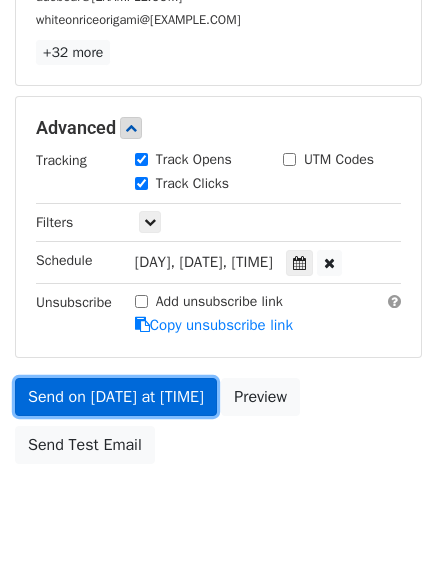 click on "Send on Aug 4 at 4:00pm" at bounding box center [116, 397] 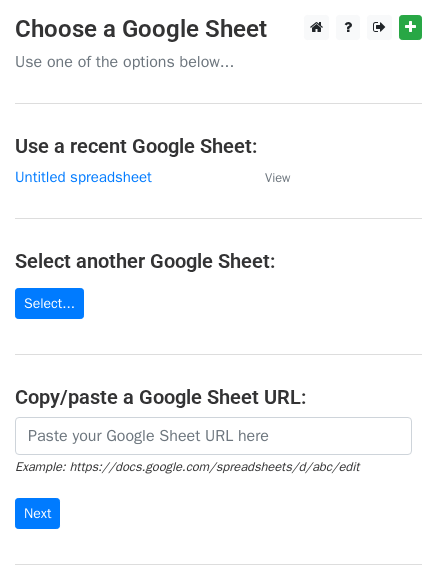 scroll, scrollTop: 0, scrollLeft: 0, axis: both 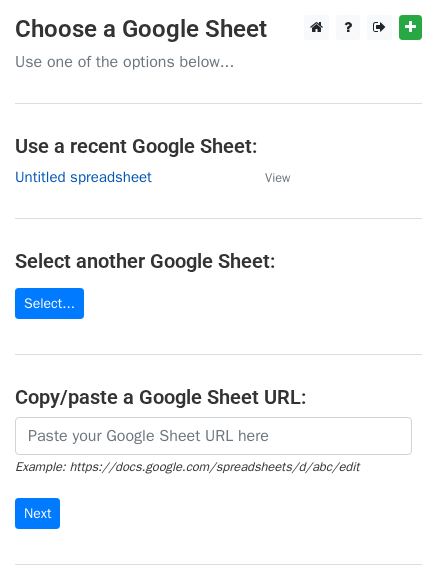 click on "Untitled spreadsheet" at bounding box center [83, 177] 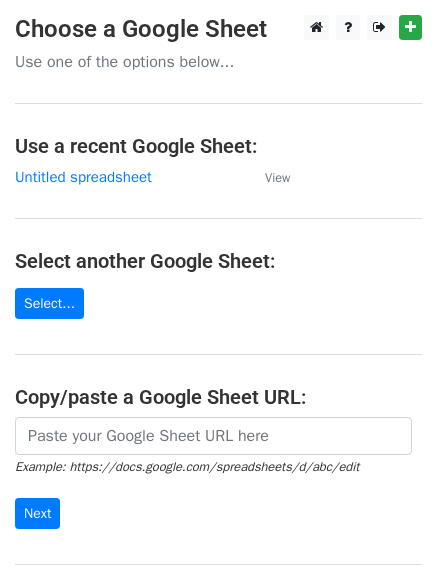 click on "Choose a Google Sheet
Use one of the options below...
Use a recent Google Sheet:
Untitled spreadsheet
View
Select another Google Sheet:
Select...
Copy/paste a Google Sheet URL:
Example:
https://docs.google.com/spreadsheets/d/abc/edit
Next
Google Sheets
Need help?
Help
×
Why do I need to copy/paste a Google Sheet URL?
Normally, MergeMail would show you a list of your Google Sheets to choose from, but because you didn't allow MergeMail access to your Google Drive, it cannot show you a list of your Google Sheets. You can read more about permissions in our  support pages .
If you'd like to see a list of your Google Sheets, you'll need to  sign out of MergeMail  and then sign back in and allow access to your Google Drive.
Are your recipients in a CSV or Excel file?
Import your CSV or Excel file into a Google Sheet  then try again.
Need help with something else?
," at bounding box center [218, 325] 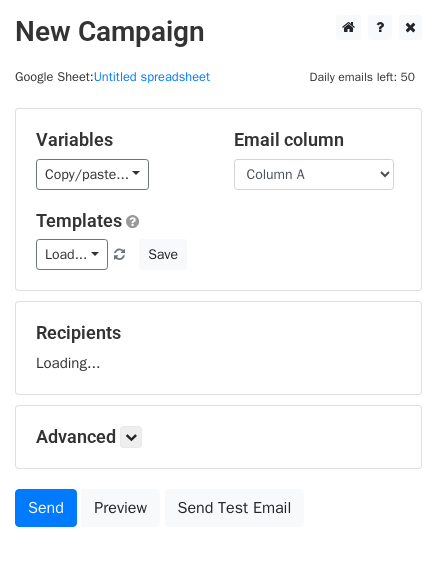scroll, scrollTop: 0, scrollLeft: 0, axis: both 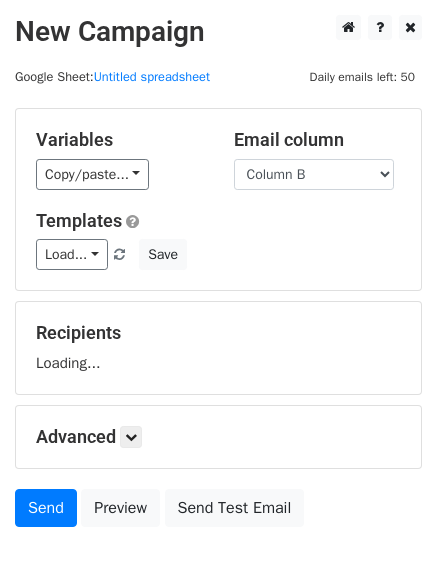 click on "Column A
Column B
Column C" at bounding box center [314, 174] 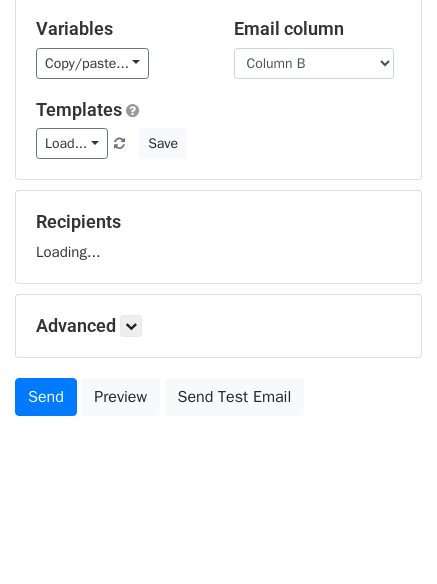 scroll, scrollTop: 113, scrollLeft: 0, axis: vertical 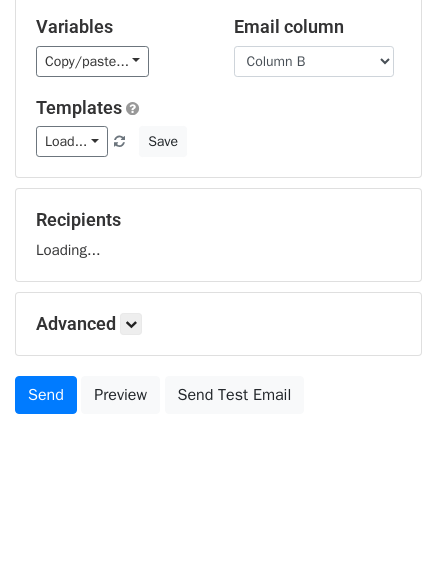 click on "Advanced
Tracking
Track Opens
UTM Codes
Track Clicks
Filters
Only include spreadsheet rows that match the following filters:
Schedule
Send now
Unsubscribe
Add unsubscribe link
Copy unsubscribe link" at bounding box center (218, 324) 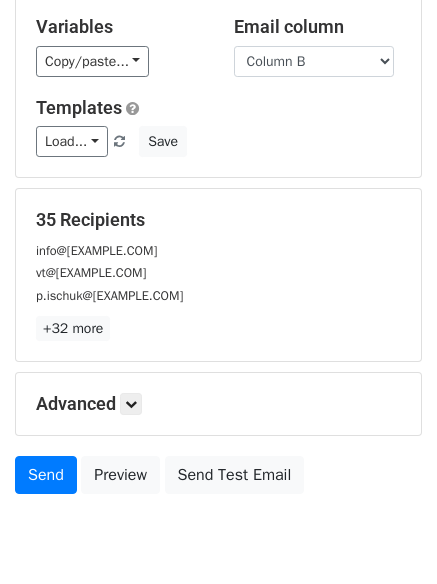 click on "+32 more" at bounding box center (218, 328) 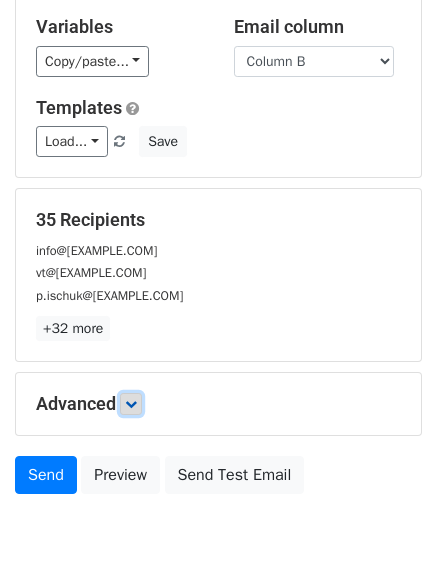 click at bounding box center (131, 404) 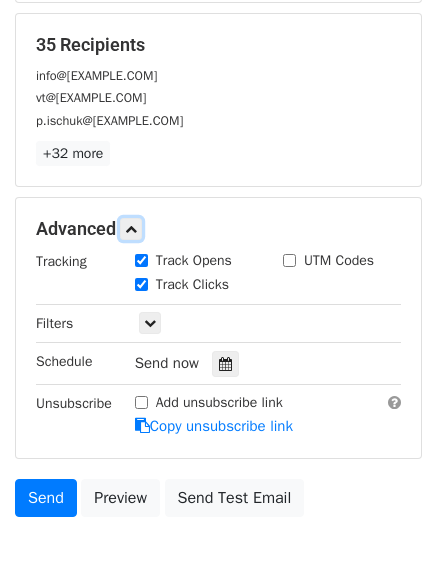 scroll, scrollTop: 289, scrollLeft: 0, axis: vertical 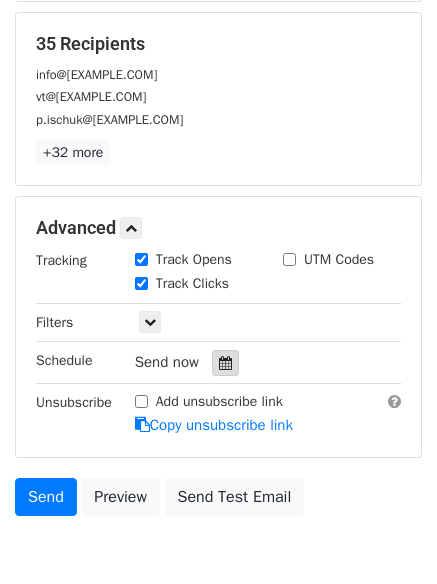 click at bounding box center [225, 363] 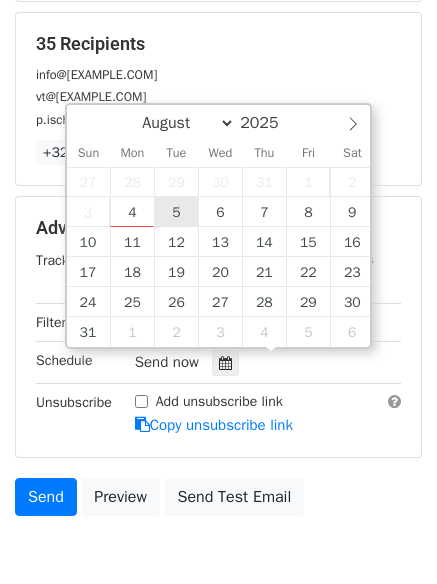 type on "2025-08-05 12:00" 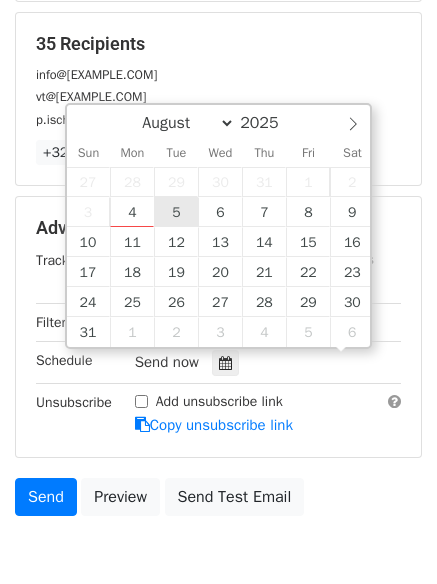 scroll, scrollTop: 1, scrollLeft: 0, axis: vertical 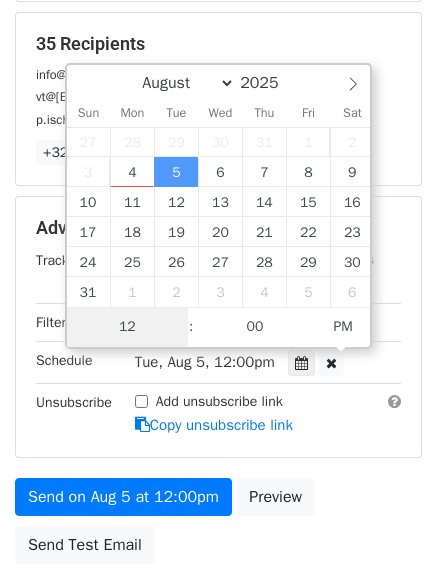 type on "5" 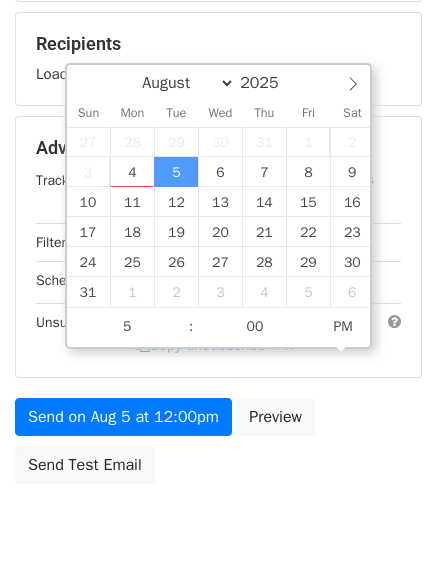 type on "2025-08-05 17:00" 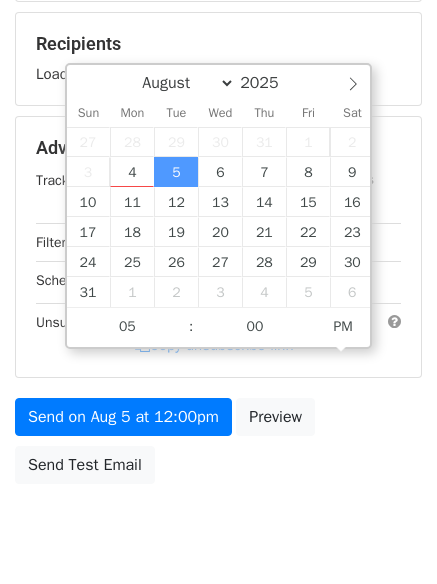 click on "New Campaign
Daily emails left: 50
Google Sheet:
Untitled spreadsheet
Variables
Copy/paste...
{{Column A}}
{{Column B}}
{{Column C}}
Email column
Column A
Column B
Column C
Templates
Load...
No templates saved
Save
Recipients Loading...
Advanced
Tracking
Track Opens
UTM Codes
Track Clicks
Filters
Only include spreadsheet rows that match the following filters:
Schedule
Tue, Aug 5, 12:00pm
2025-08-05 17:00
Unsubscribe
Add unsubscribe link
Copy unsubscribe link
Send on Aug 5 at 12:00pm
Preview
Send Test Email
August September October November December 2025
Sun Mon Tue Wed Thu Fri Sat
1" at bounding box center (218, 150) 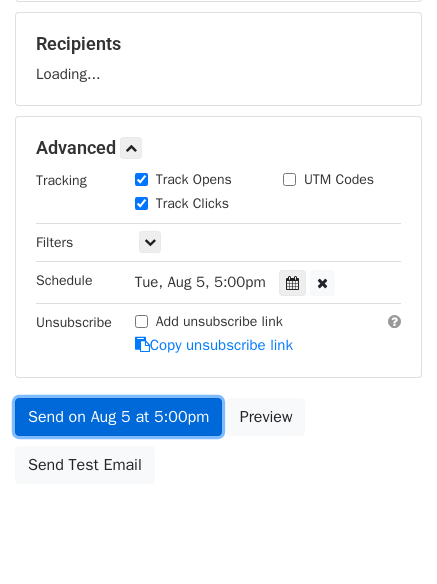 click on "Send on Aug 5 at 5:00pm" at bounding box center [118, 417] 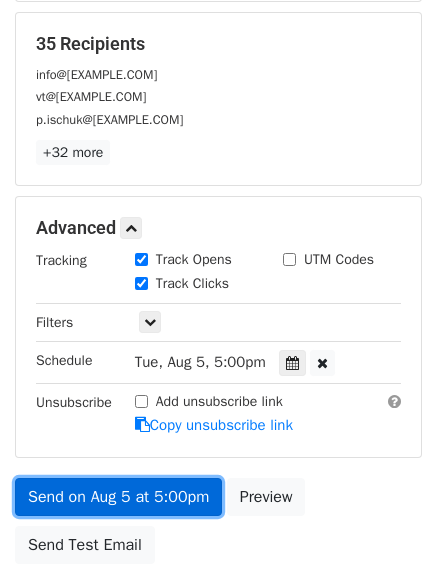 click on "Send on Aug 5 at 5:00pm" at bounding box center (118, 497) 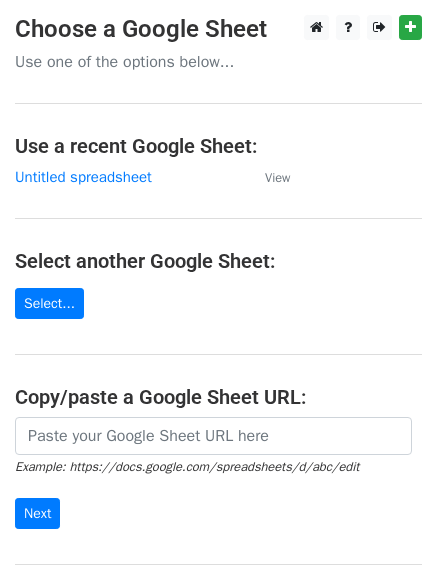 scroll, scrollTop: 0, scrollLeft: 0, axis: both 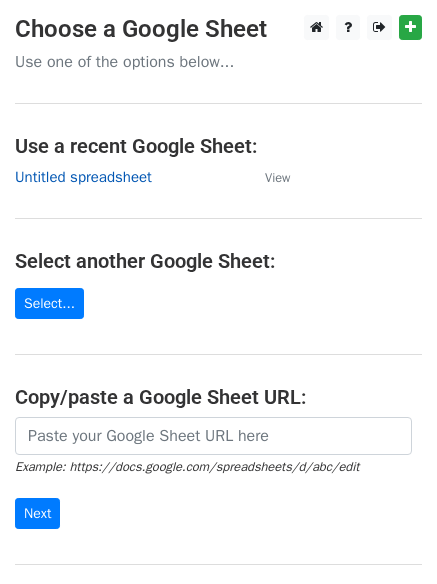 click on "Untitled spreadsheet" at bounding box center [83, 177] 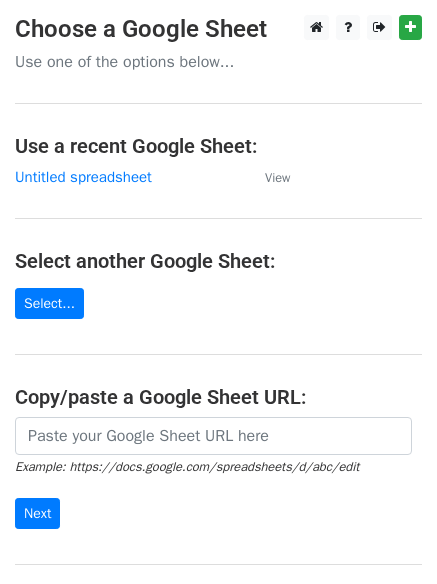 click on "Choose a Google Sheet
Use one of the options below...
Use a recent Google Sheet:
Untitled spreadsheet
View
Select another Google Sheet:
Select...
Copy/paste a Google Sheet URL:
Example:
https://docs.google.com/spreadsheets/d/abc/edit
Next
Google Sheets
Need help?
Help
×
Why do I need to copy/paste a Google Sheet URL?
Normally, MergeMail would show you a list of your Google Sheets to choose from, but because you didn't allow MergeMail access to your Google Drive, it cannot show you a list of your Google Sheets. You can read more about permissions in our  support pages .
If you'd like to see a list of your Google Sheets, you'll need to  sign out of MergeMail  and then sign back in and allow access to your Google Drive.
Are your recipients in a CSV or Excel file?
Import your CSV or Excel file into a Google Sheet  then try again.
Need help with something else?
," at bounding box center (218, 325) 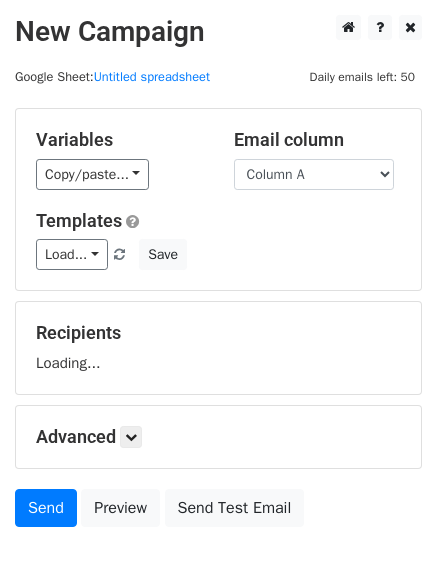 scroll, scrollTop: 0, scrollLeft: 0, axis: both 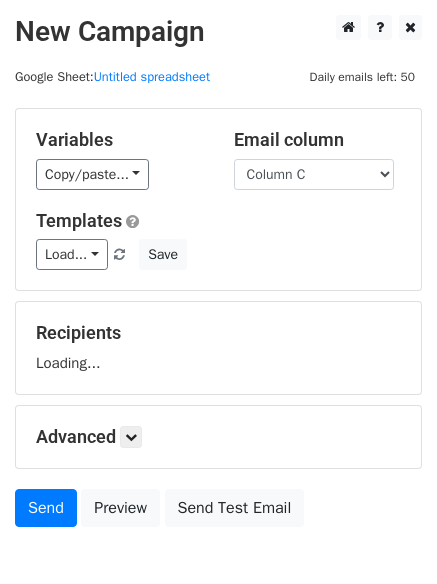 click on "Column A
Column B
Column C" at bounding box center (314, 174) 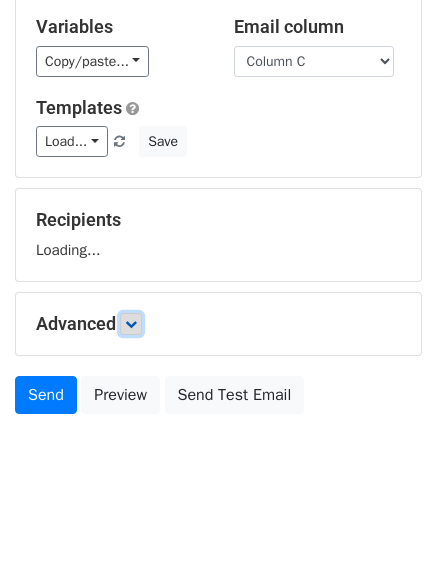 click at bounding box center [131, 324] 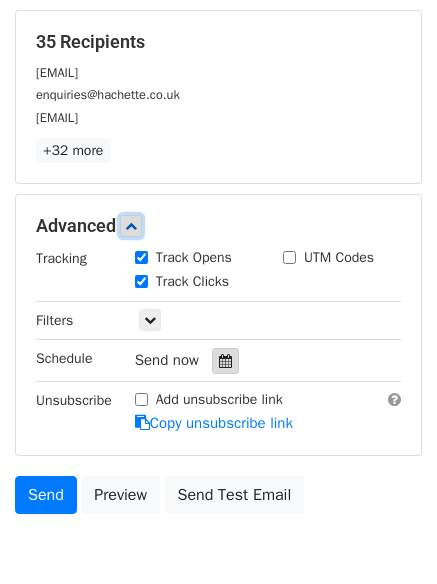scroll, scrollTop: 309, scrollLeft: 0, axis: vertical 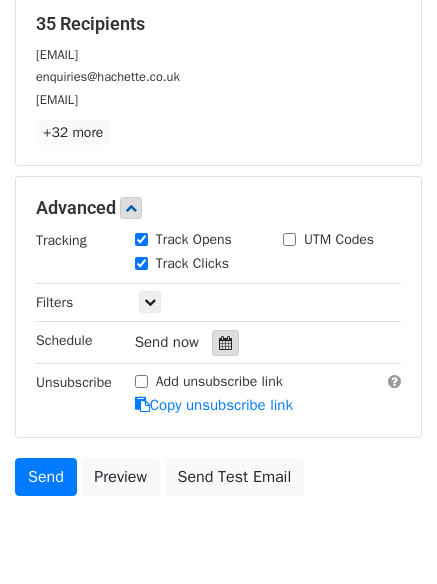 click at bounding box center (225, 343) 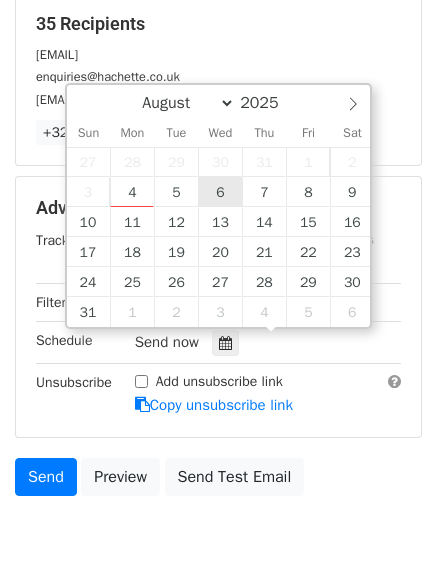 type on "2025-08-06 12:00" 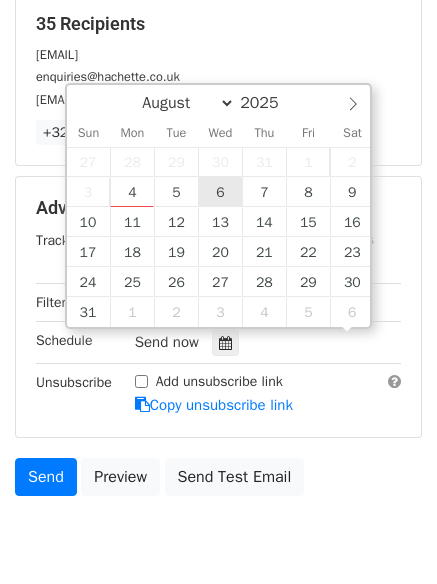 scroll, scrollTop: 1, scrollLeft: 0, axis: vertical 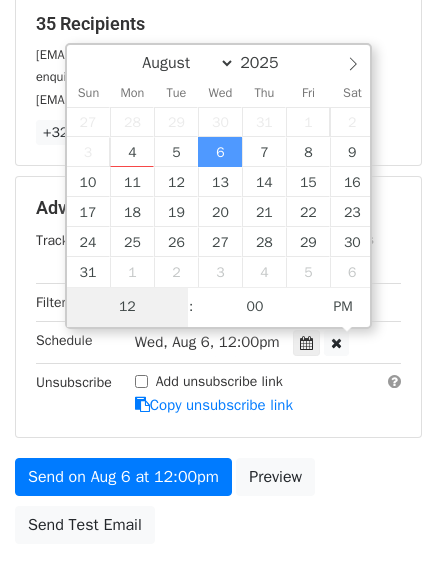 type on "6" 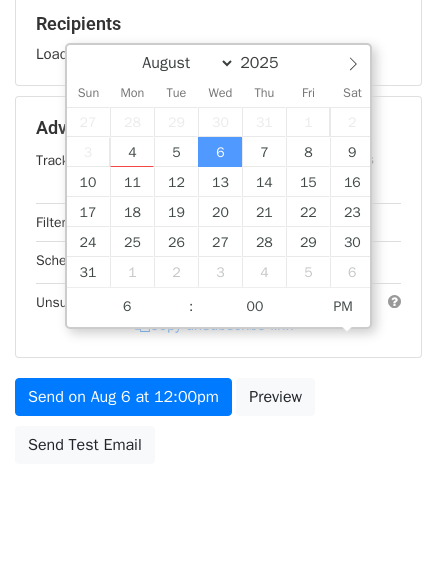 type on "2025-08-06 18:00" 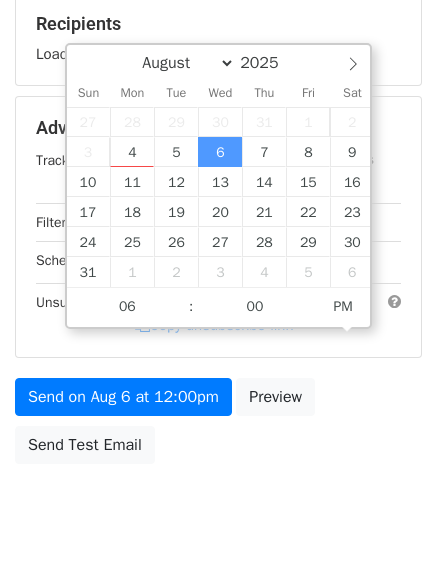 click on "New Campaign
Daily emails left: 50
Google Sheet:
Untitled spreadsheet
Variables
Copy/paste...
{{Column A}}
{{Column B}}
{{Column C}}
Email column
Column A
Column B
Column C
Templates
Load...
No templates saved
Save
Recipients Loading...
Advanced
Tracking
Track Opens
UTM Codes
Track Clicks
Filters
Only include spreadsheet rows that match the following filters:
Schedule
Wed, Aug 6, 12:00pm
2025-08-06 18:00
Unsubscribe
Add unsubscribe link
Copy unsubscribe link
Send on Aug 6 at 12:00pm
Preview
Send Test Email
August September October November December 2025
Sun Mon Tue Wed Thu Fri Sat
1" at bounding box center (218, 130) 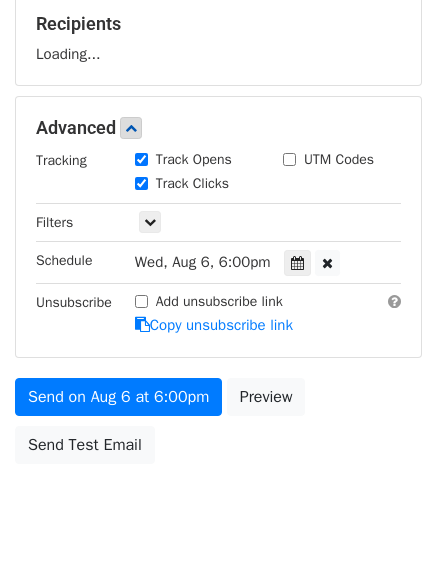 click on "Send on Aug 6 at 6:00pm
Preview
Send Test Email" at bounding box center (218, 426) 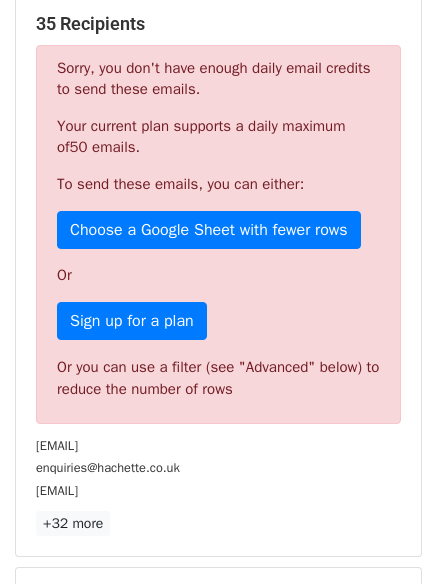 click on "Or you can use a filter (see "Advanced" below) to reduce the number of rows" at bounding box center (218, 378) 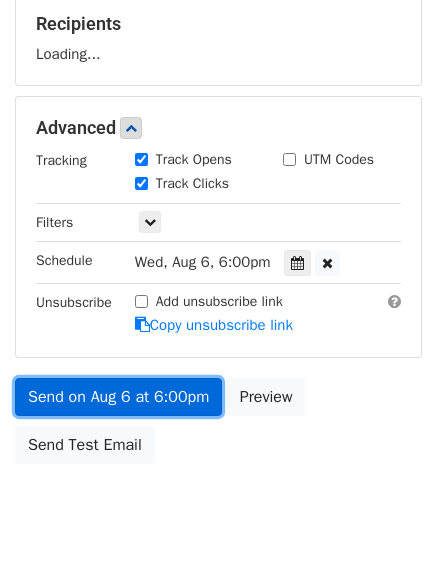 click on "Send on Aug 6 at 6:00pm" at bounding box center [118, 397] 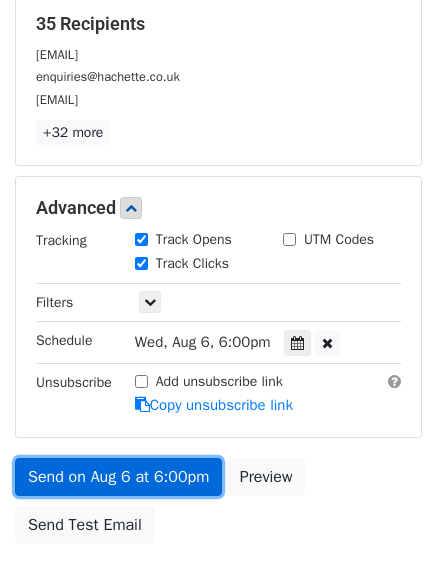 click on "Send on Aug 6 at 6:00pm" at bounding box center (118, 477) 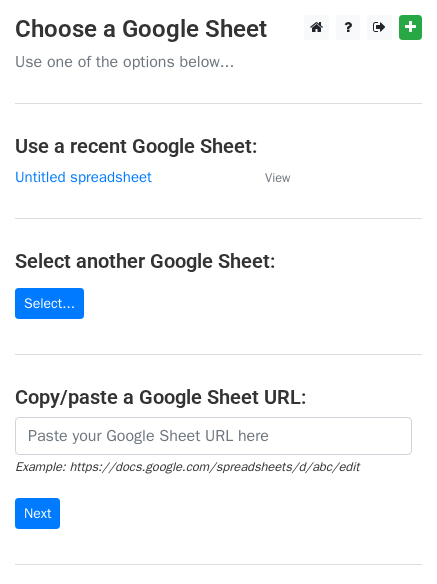 scroll, scrollTop: 0, scrollLeft: 0, axis: both 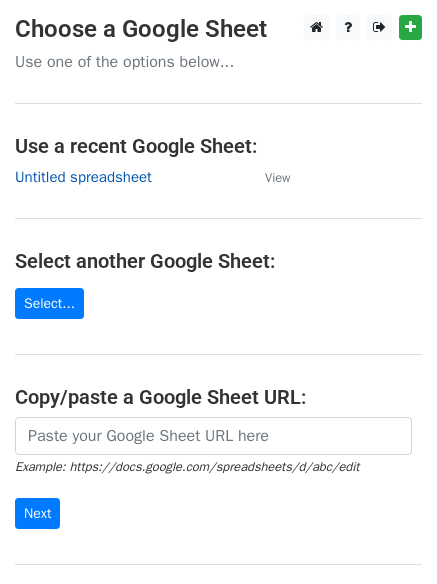 click on "Untitled spreadsheet" at bounding box center (83, 177) 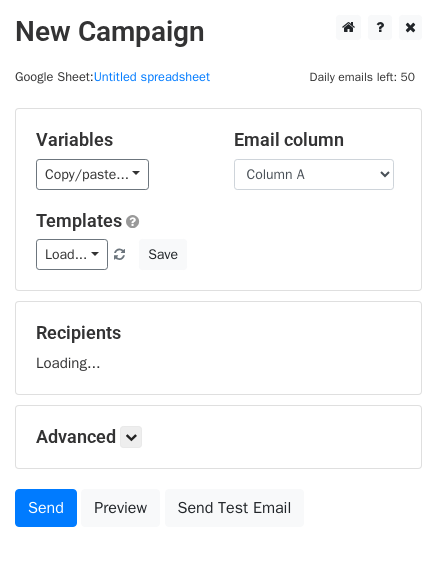 scroll, scrollTop: 100, scrollLeft: 0, axis: vertical 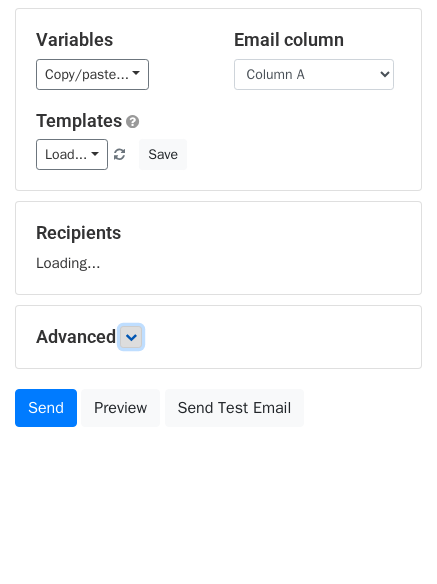 click at bounding box center (131, 337) 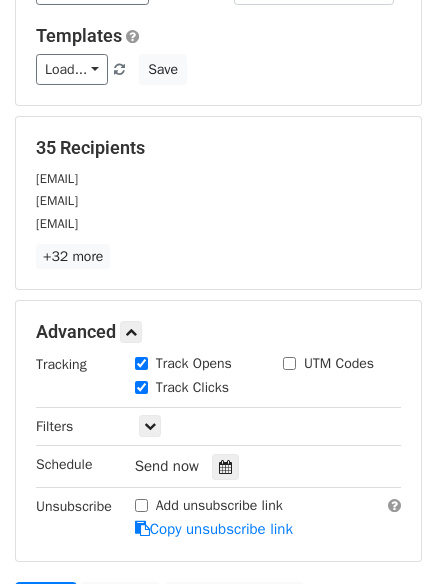 scroll, scrollTop: 305, scrollLeft: 0, axis: vertical 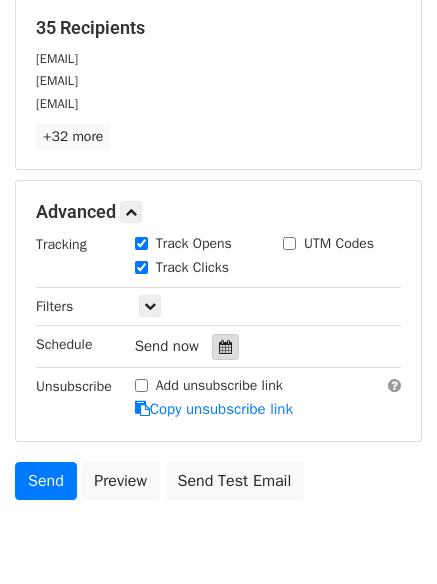 click at bounding box center (225, 347) 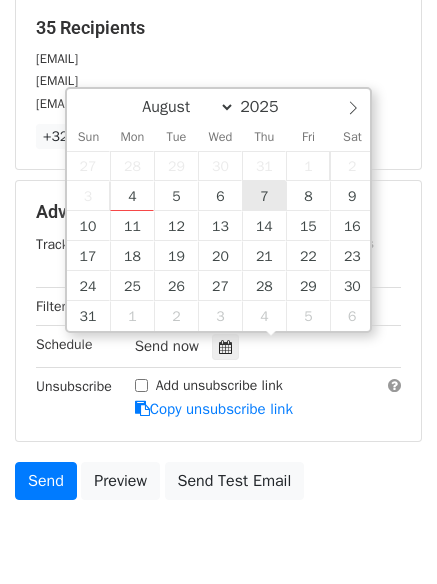 type on "[DATE] [TIME]" 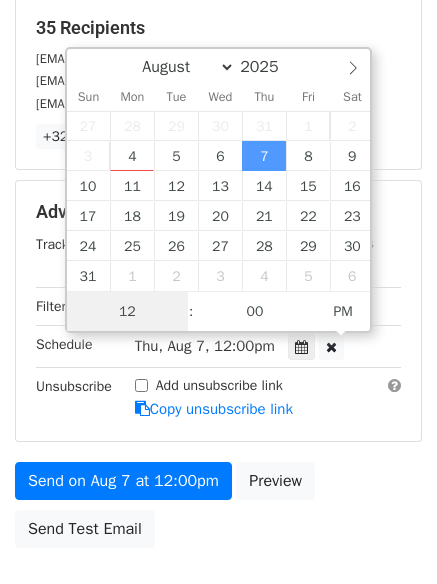 scroll, scrollTop: 1, scrollLeft: 0, axis: vertical 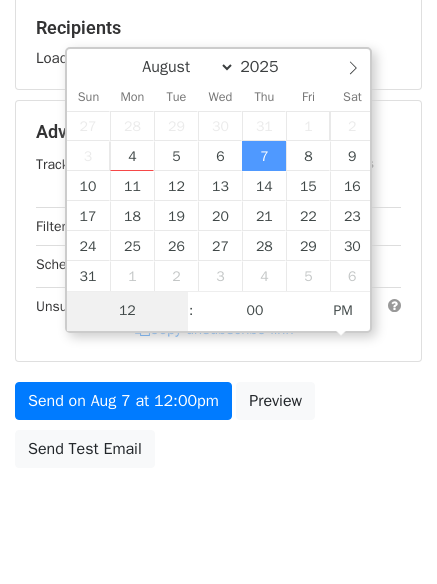 type on "7" 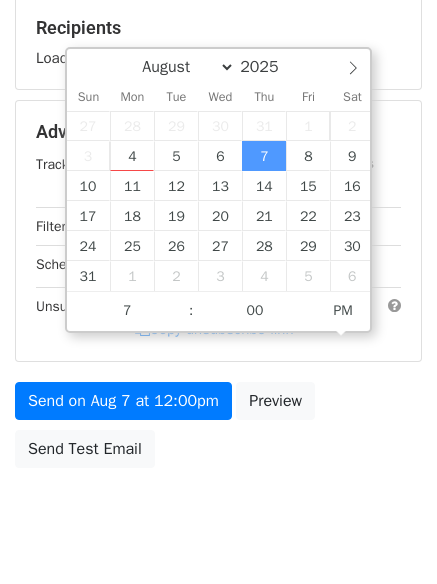 type on "[DATE] [TIME]" 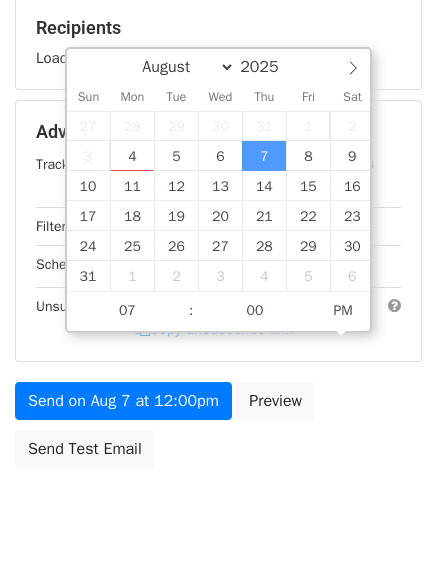 click on "New Campaign
Daily emails left: 50
Google Sheet:
Untitled spreadsheet
Variables
Copy/paste...
{{Column A}}
{{Column B}}
{{Column C}}
Email column
Column A
Column B
Column C
Templates
Load...
No templates saved
Save
Recipients Loading...
Advanced
Tracking
Track Opens
UTM Codes
Track Clicks
Filters
Only include spreadsheet rows that match the following filters:
Schedule
Thu, Aug 7, 12:00pm
2025-08-07 19:00
Unsubscribe
Add unsubscribe link
Copy unsubscribe link
Send on Aug 7 at 12:00pm
Preview
Send Test Email
August September October November December 2025
Sun Mon Tue Wed Thu Fri Sat
1" at bounding box center [218, 134] 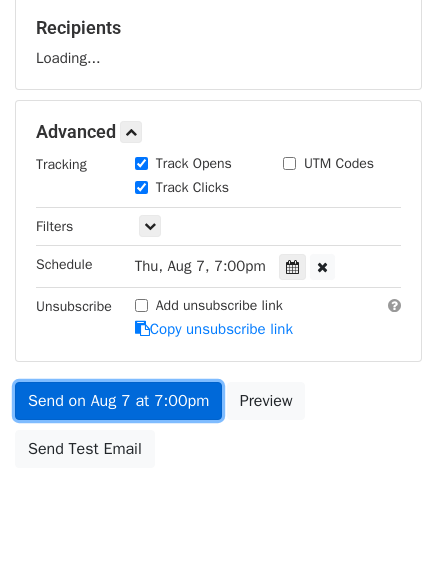 click on "Send on Aug 7 at 7:00pm" at bounding box center [118, 401] 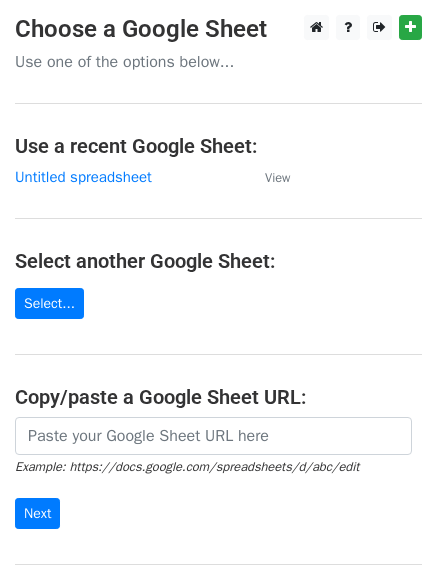 scroll, scrollTop: 0, scrollLeft: 0, axis: both 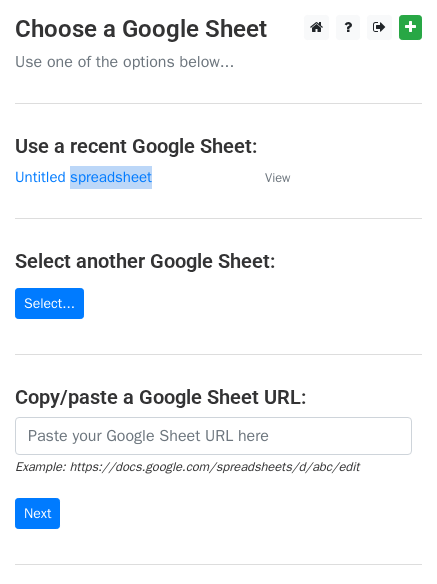 click on "Untitled spreadsheet" at bounding box center (130, 177) 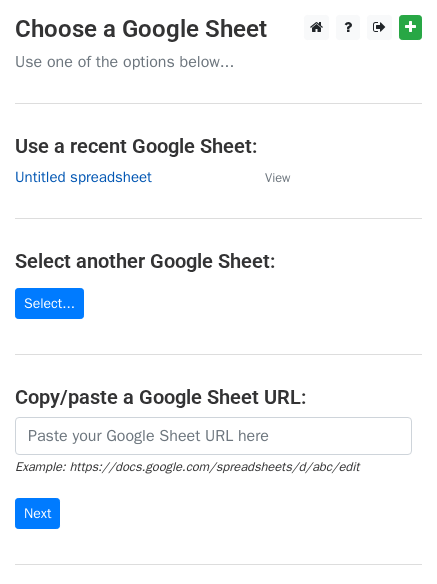 click on "Untitled spreadsheet" at bounding box center [83, 177] 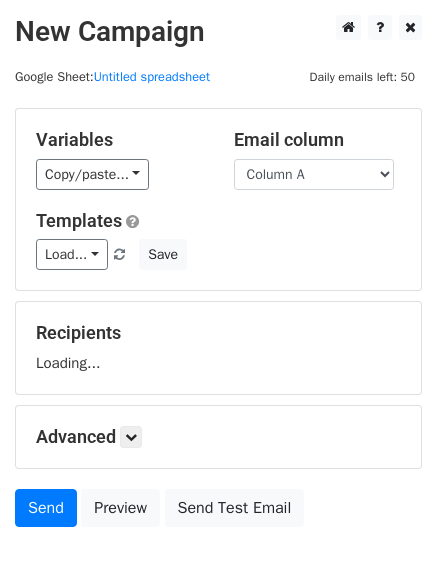 scroll, scrollTop: 0, scrollLeft: 0, axis: both 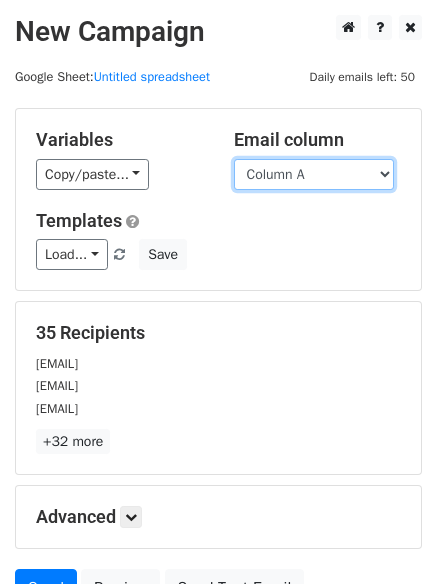drag, startPoint x: 305, startPoint y: 167, endPoint x: 305, endPoint y: 178, distance: 11 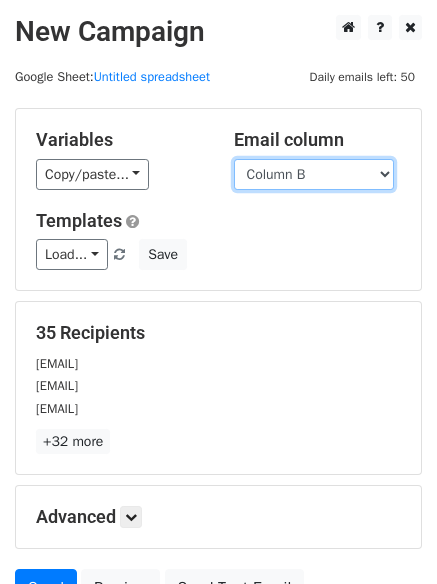 click on "Column A
Column B
Column C" at bounding box center (314, 174) 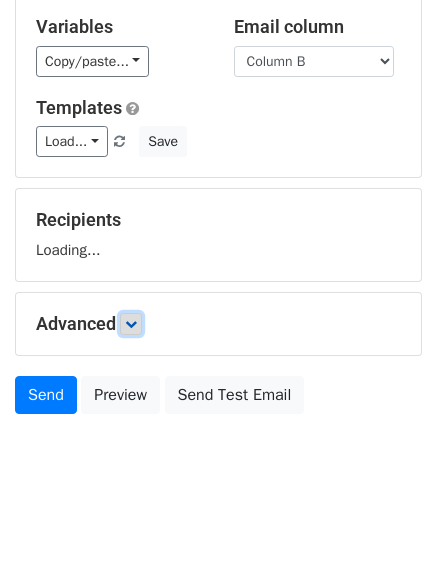 click at bounding box center (131, 324) 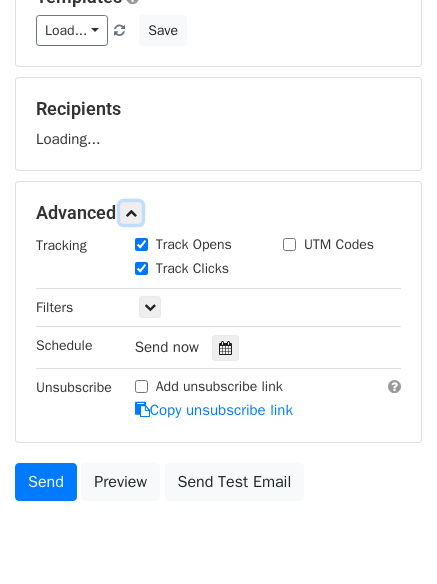 scroll, scrollTop: 260, scrollLeft: 0, axis: vertical 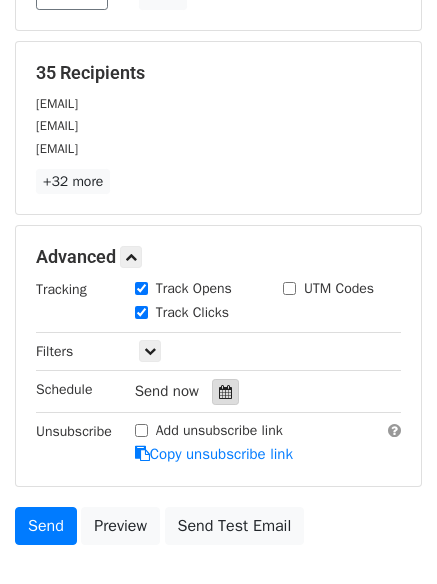 click on "Track Clicks" at bounding box center [194, 314] 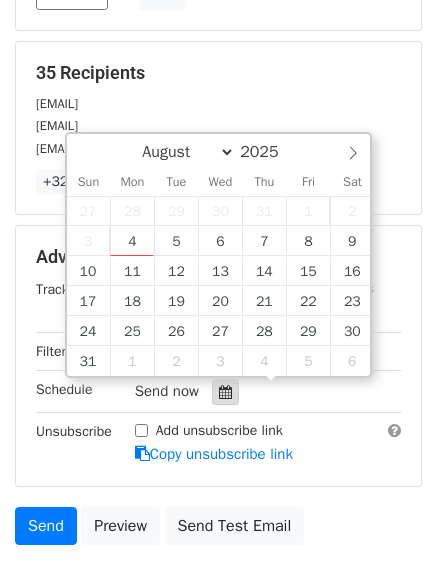 scroll, scrollTop: 389, scrollLeft: 0, axis: vertical 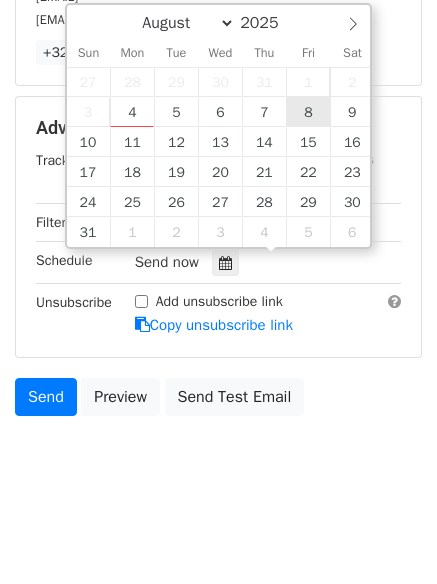 type on "2025-08-08 12:00" 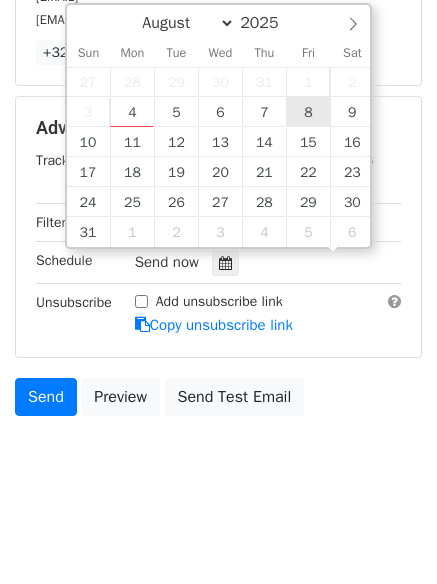 scroll, scrollTop: 1, scrollLeft: 0, axis: vertical 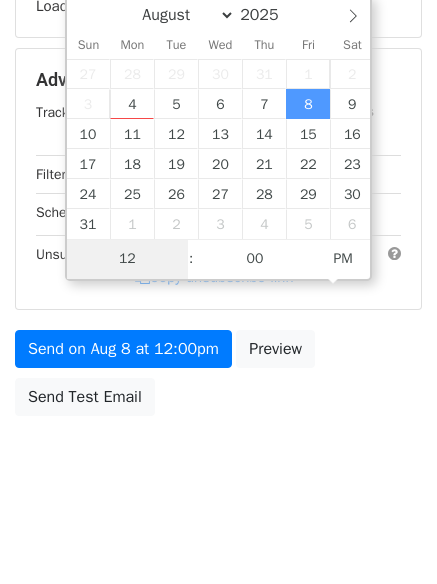 type on "8" 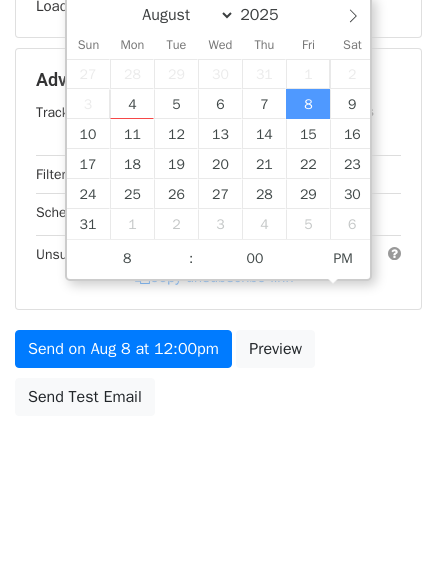 type on "2025-08-08 20:00" 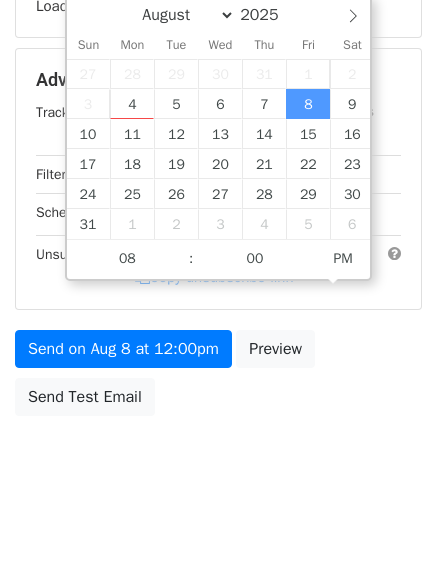 click on "New Campaign
Daily emails left: 50
Google Sheet:
Untitled spreadsheet
Variables
Copy/paste...
{{Column A}}
{{Column B}}
{{Column C}}
Email column
Column A
Column B
Column C
Templates
Load...
No templates saved
Save
Recipients Loading...
Advanced
Tracking
Track Opens
UTM Codes
Track Clicks
Filters
Only include spreadsheet rows that match the following filters:
Schedule
Fri, Aug 8, 12:00pm
2025-08-08 20:00
Unsubscribe
Add unsubscribe link
Copy unsubscribe link
Send on Aug 8 at 12:00pm
Preview
Send Test Email
August September October November December 2025
Sun Mon Tue Wed Thu Fri Sat
1" at bounding box center [218, 82] 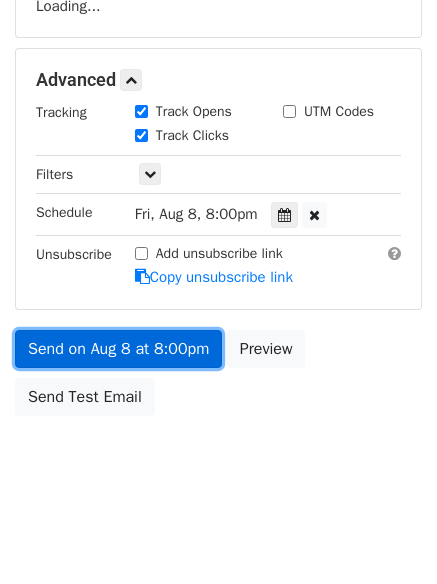 click on "Send on Aug 8 at 8:00pm" at bounding box center [118, 349] 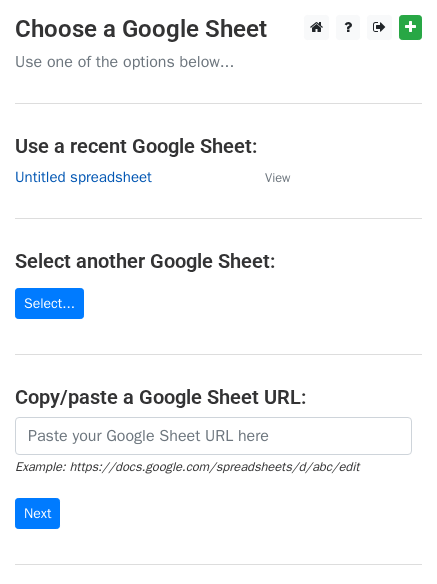 scroll, scrollTop: 0, scrollLeft: 0, axis: both 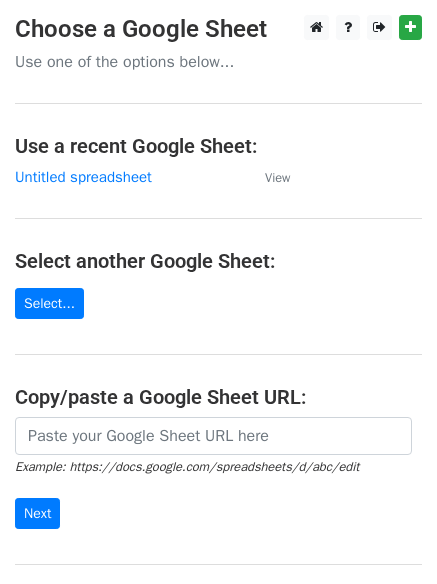 click on "Choose a Google Sheet
Use one of the options below...
Use a recent Google Sheet:
Untitled spreadsheet
View
Select another Google Sheet:
Select...
Copy/paste a Google Sheet URL:
Example:
https://docs.google.com/spreadsheets/d/abc/edit
Next
Google Sheets
Need help?
Help
×
Why do I need to copy/paste a Google Sheet URL?
Normally, MergeMail would show you a list of your Google Sheets to choose from, but because you didn't allow MergeMail access to your Google Drive, it cannot show you a list of your Google Sheets. You can read more about permissions in our  support pages .
If you'd like to see a list of your Google Sheets, you'll need to  sign out of MergeMail  and then sign back in and allow access to your Google Drive.
Are your recipients in a CSV or Excel file?
Import your CSV or Excel file into a Google Sheet  then try again.
Need help with something else?
," at bounding box center (218, 325) 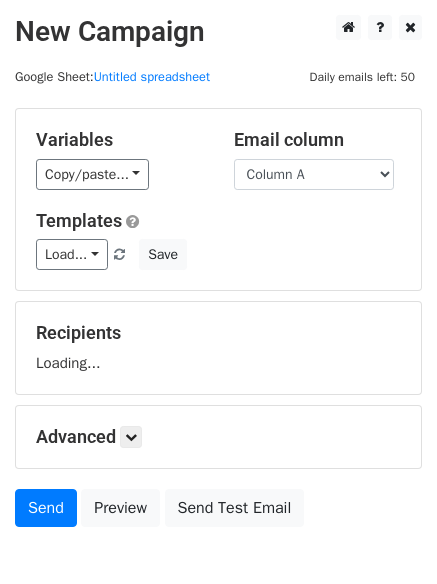 scroll, scrollTop: 0, scrollLeft: 0, axis: both 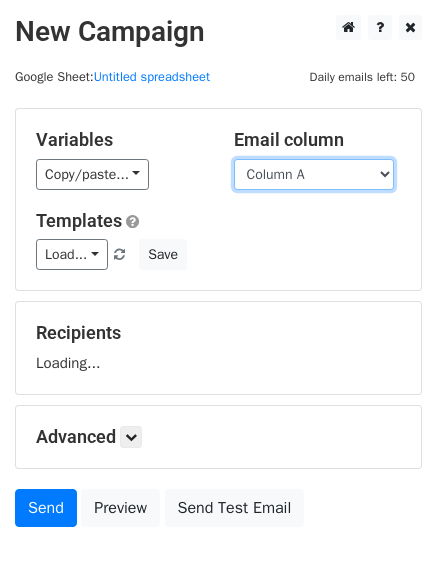 click on "Column A
Column B
Column C" at bounding box center [314, 174] 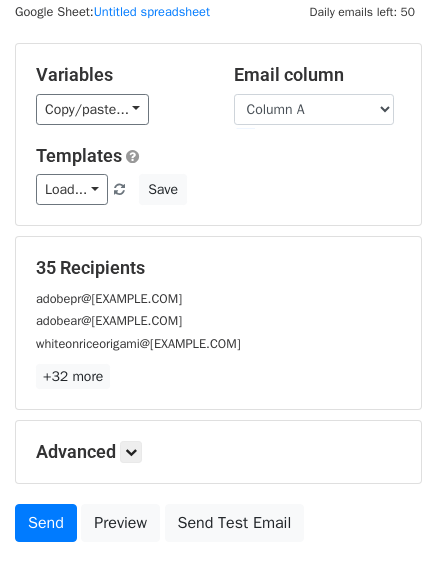 scroll, scrollTop: 100, scrollLeft: 0, axis: vertical 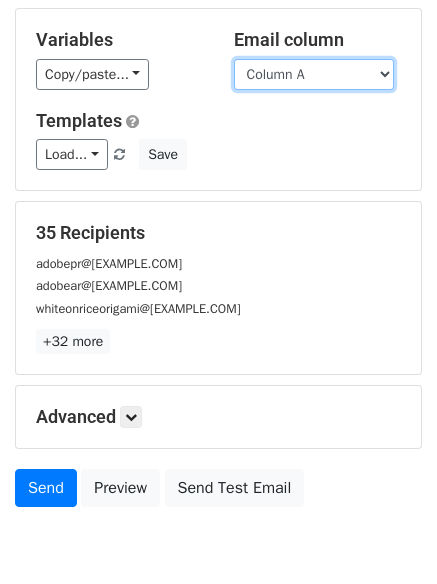 click on "Column A
Column B
Column C" at bounding box center (314, 74) 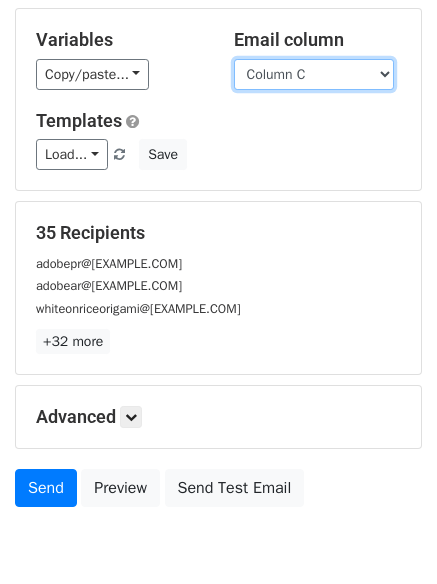 click on "Column A
Column B
Column C" at bounding box center [314, 74] 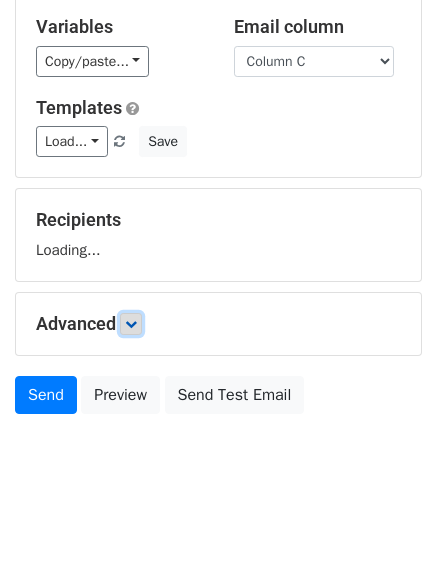 click at bounding box center [131, 324] 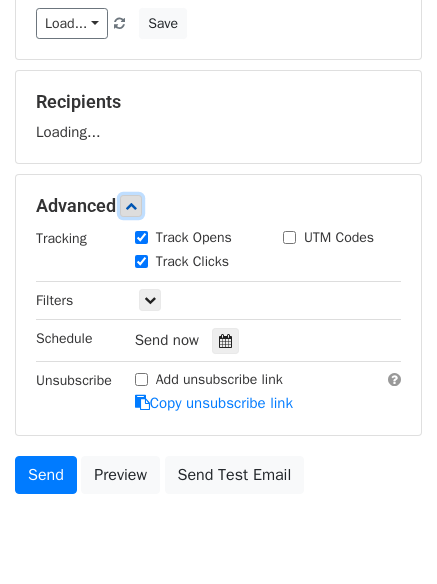 scroll, scrollTop: 246, scrollLeft: 0, axis: vertical 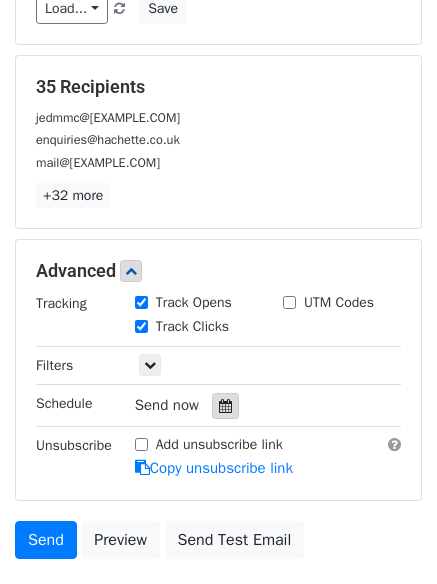 click at bounding box center (225, 406) 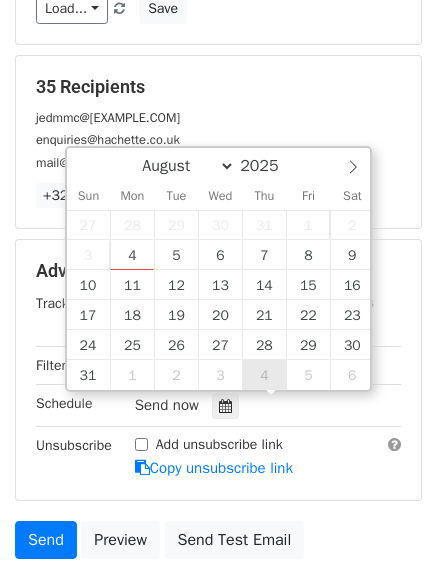 scroll, scrollTop: 389, scrollLeft: 0, axis: vertical 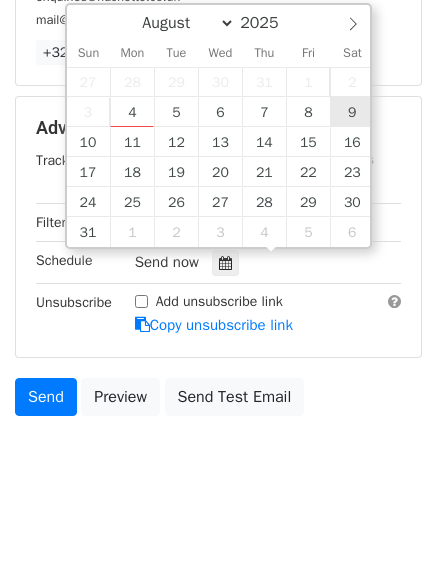 type on "2025-08-09 12:00" 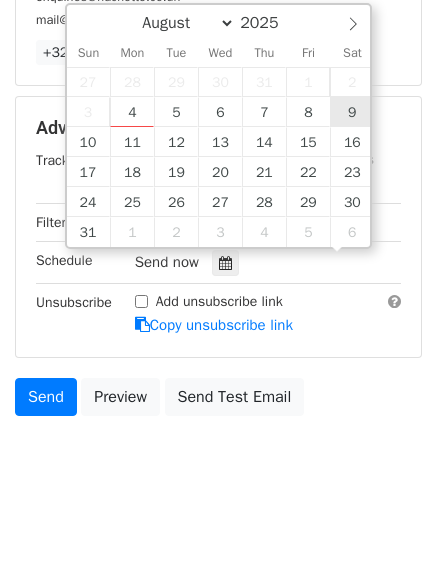 scroll, scrollTop: 1, scrollLeft: 0, axis: vertical 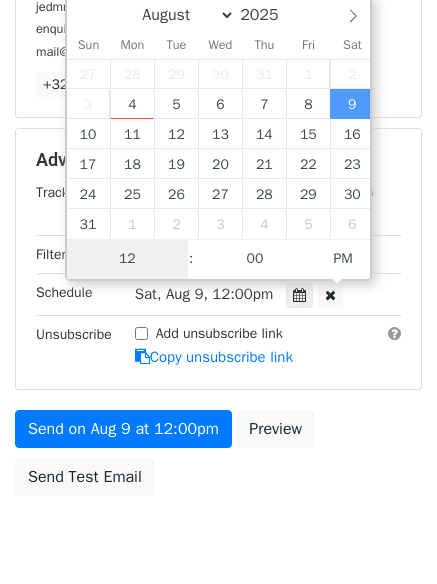 type on "9" 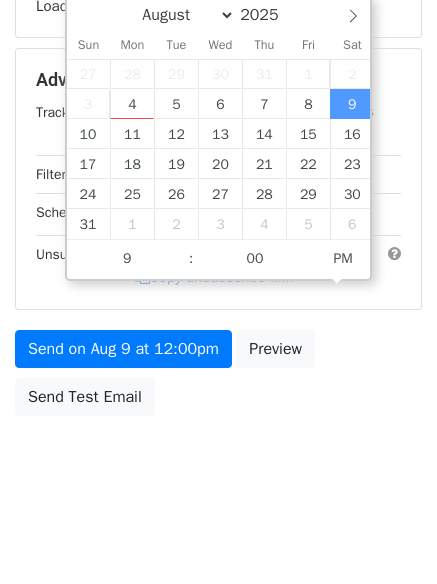 type on "2025-08-09 21:00" 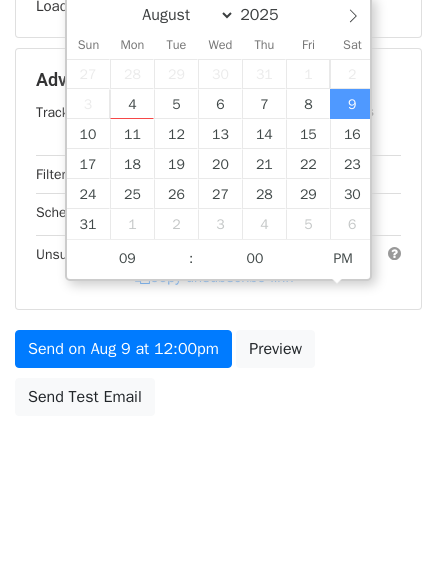 click on "New Campaign
Daily emails left: 50
Google Sheet:
Untitled spreadsheet
Variables
Copy/paste...
{{Column A}}
{{Column B}}
{{Column C}}
Email column
Column A
Column B
Column C
Templates
Load...
No templates saved
Save
Recipients Loading...
Advanced
Tracking
Track Opens
UTM Codes
Track Clicks
Filters
Only include spreadsheet rows that match the following filters:
Schedule
Sat, Aug 9, 12:00pm
2025-08-09 21:00
Unsubscribe
Add unsubscribe link
Copy unsubscribe link
Send on Aug 9 at 12:00pm
Preview
Send Test Email
August September October November December 2025
Sun Mon Tue Wed Thu Fri Sat
1" at bounding box center (218, 82) 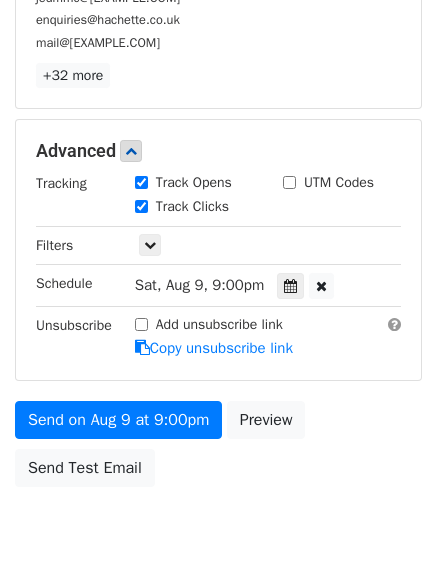 scroll, scrollTop: 437, scrollLeft: 0, axis: vertical 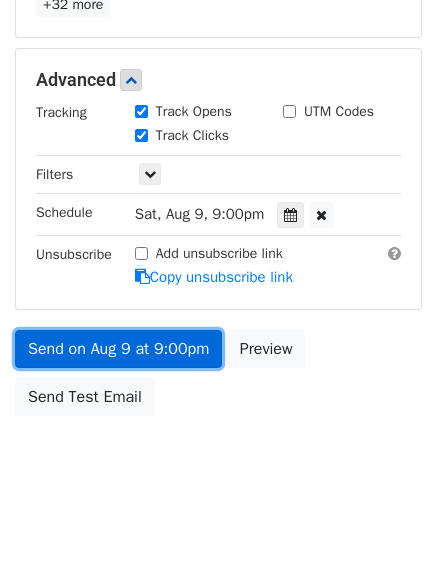 click on "Send on Aug 9 at 9:00pm" at bounding box center (118, 349) 